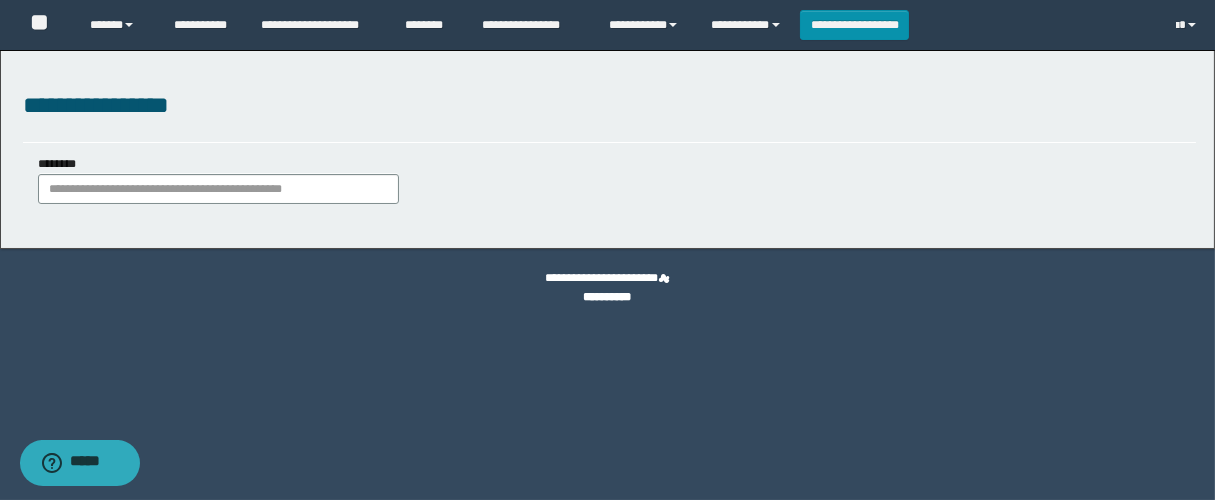 scroll, scrollTop: 0, scrollLeft: 0, axis: both 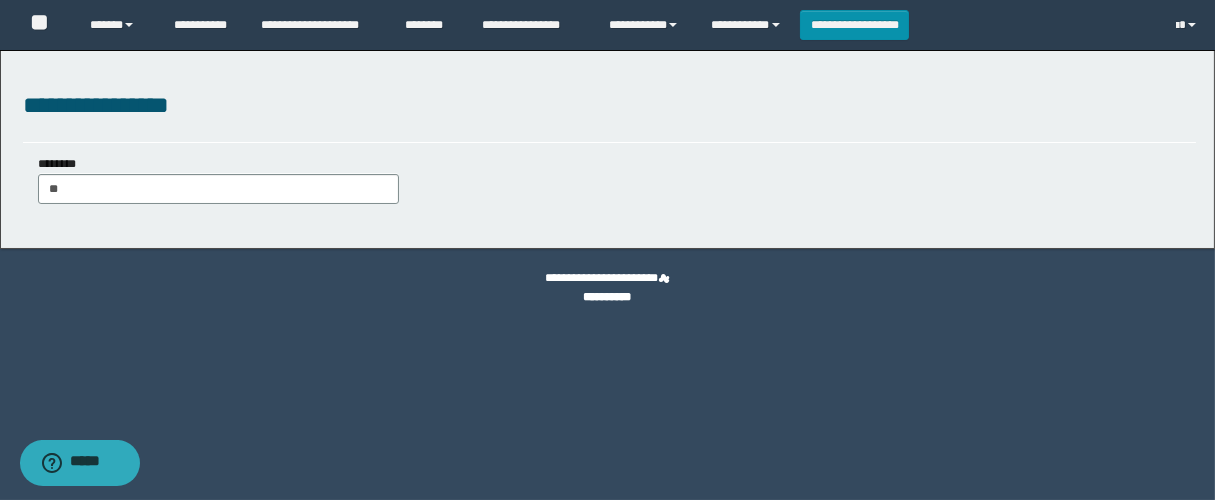type on "***" 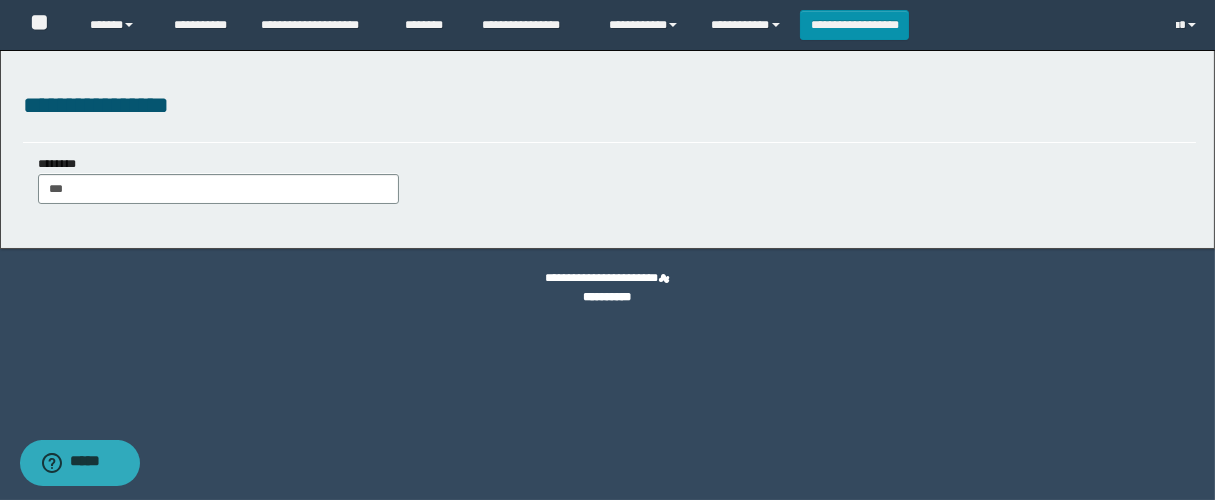 type 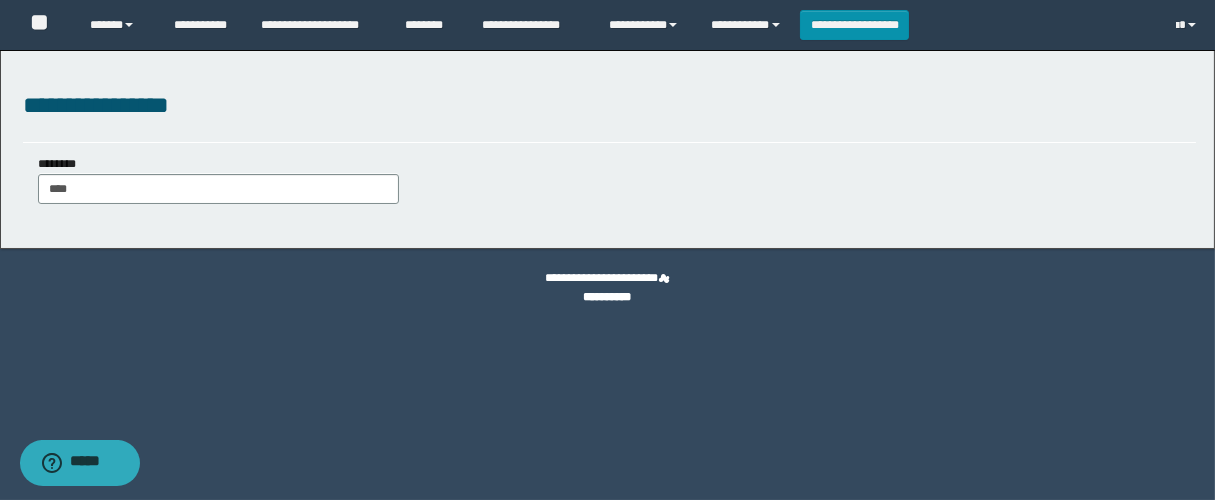 type on "*****" 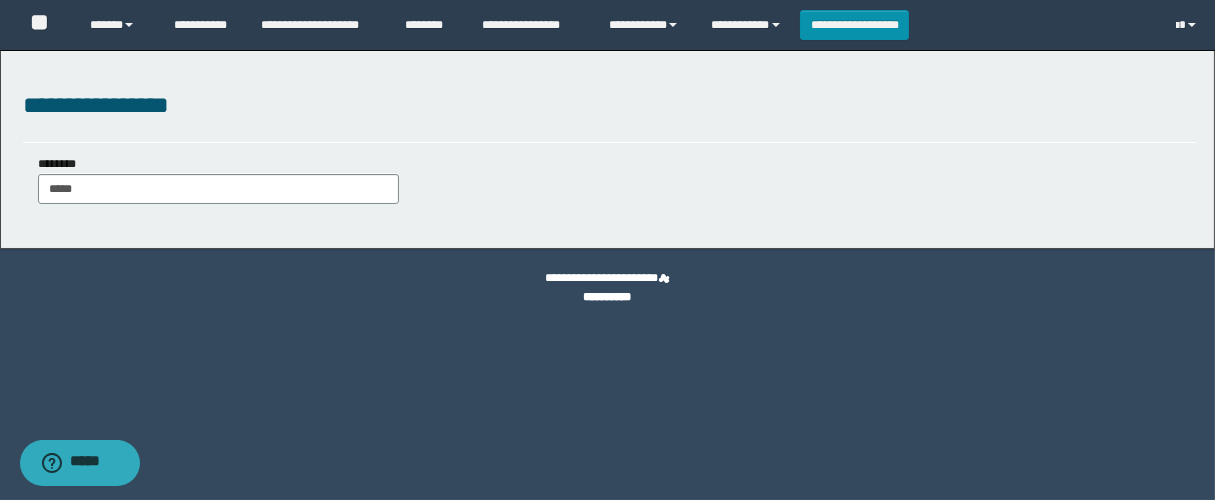 type on "*****" 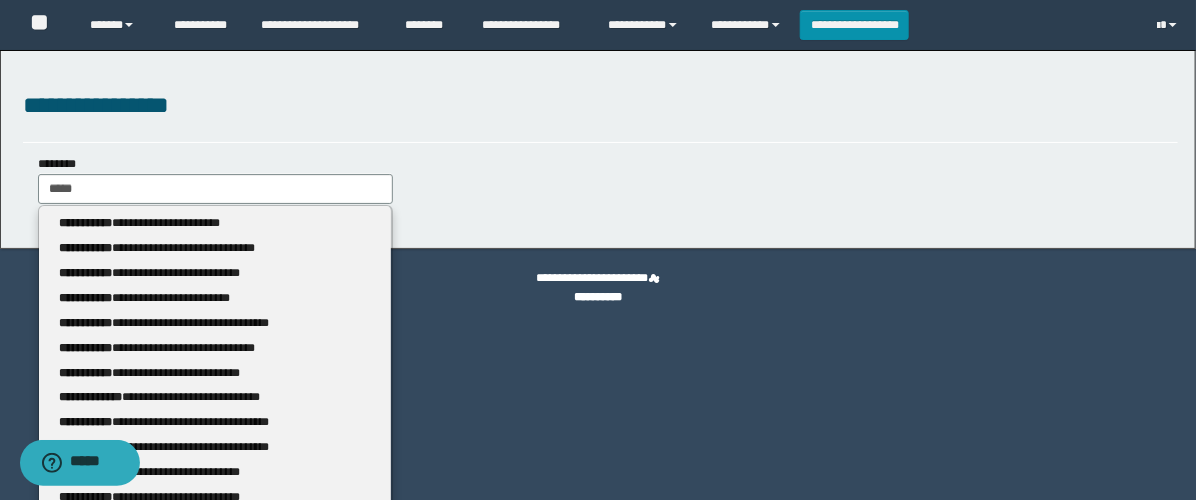 type 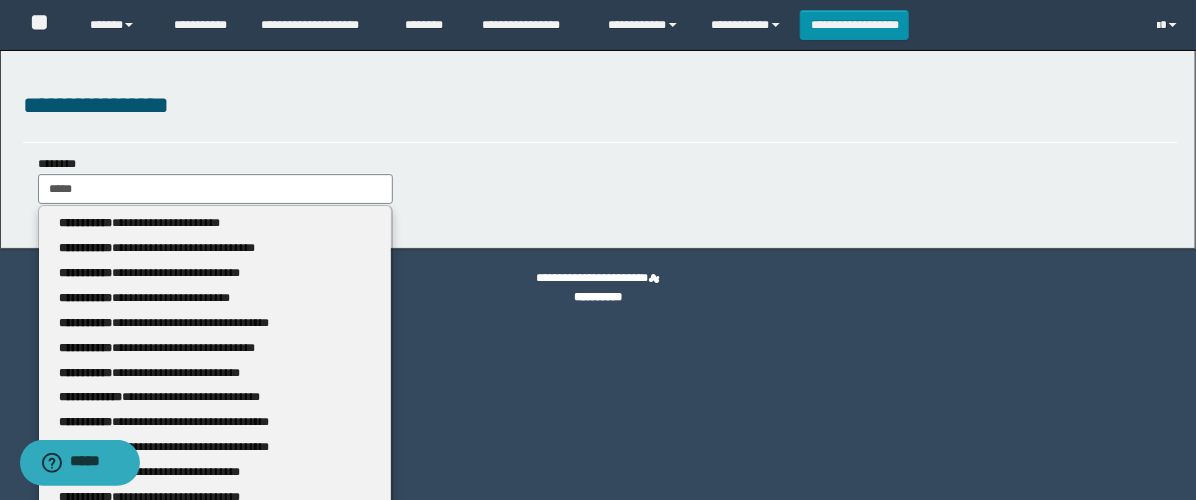 type on "******" 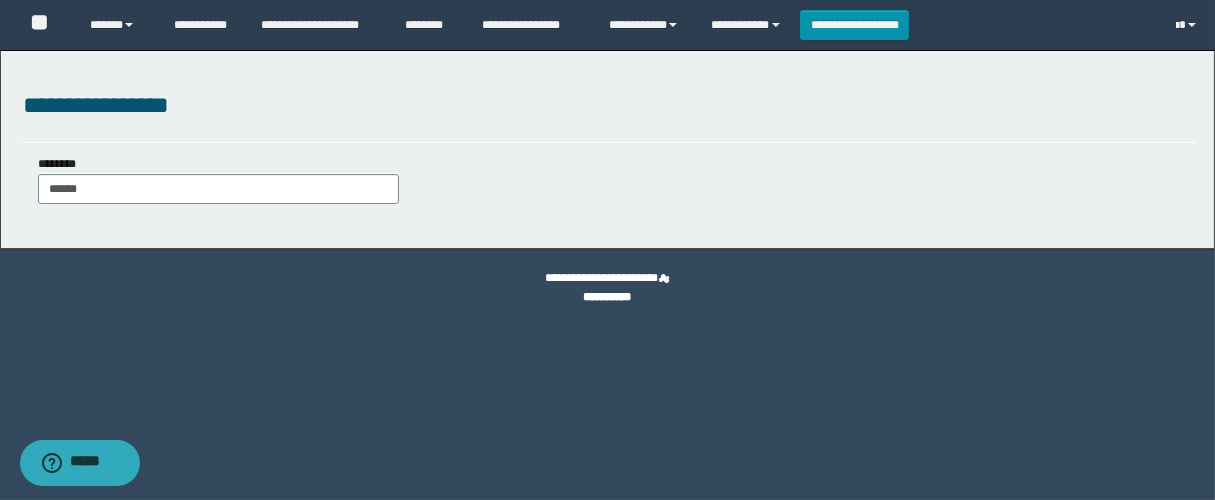 type on "******" 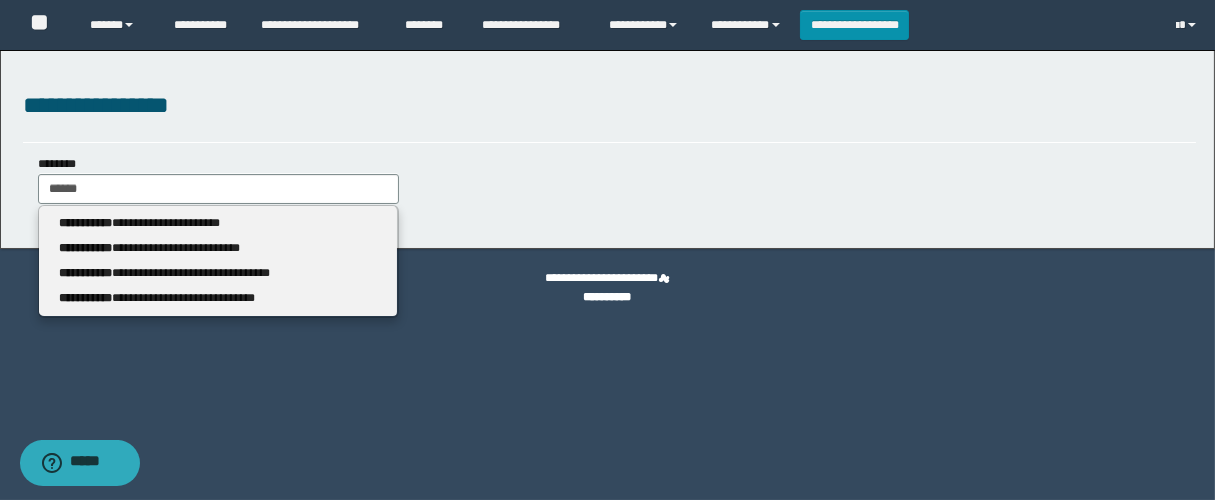 type 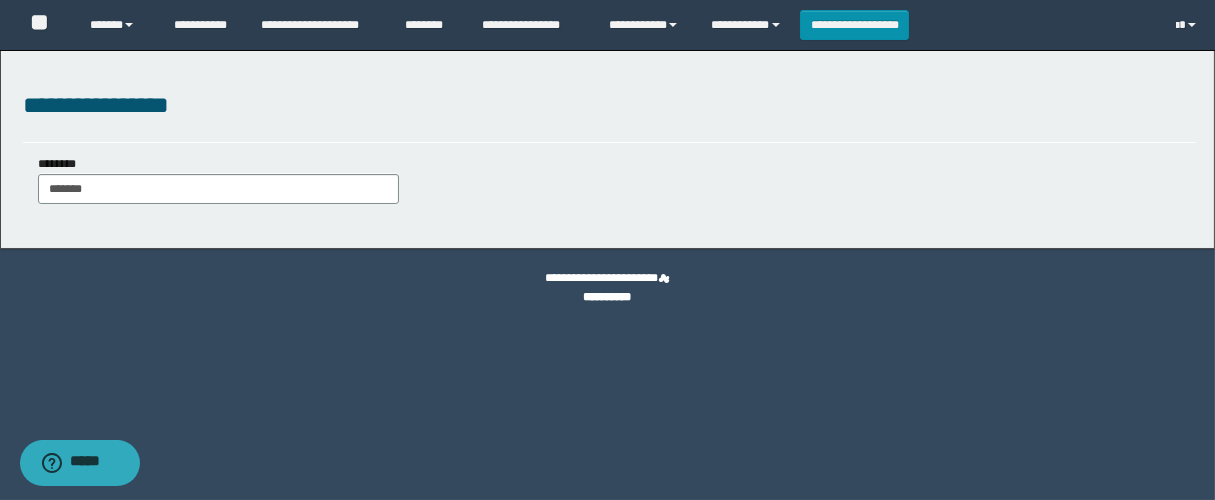 type on "********" 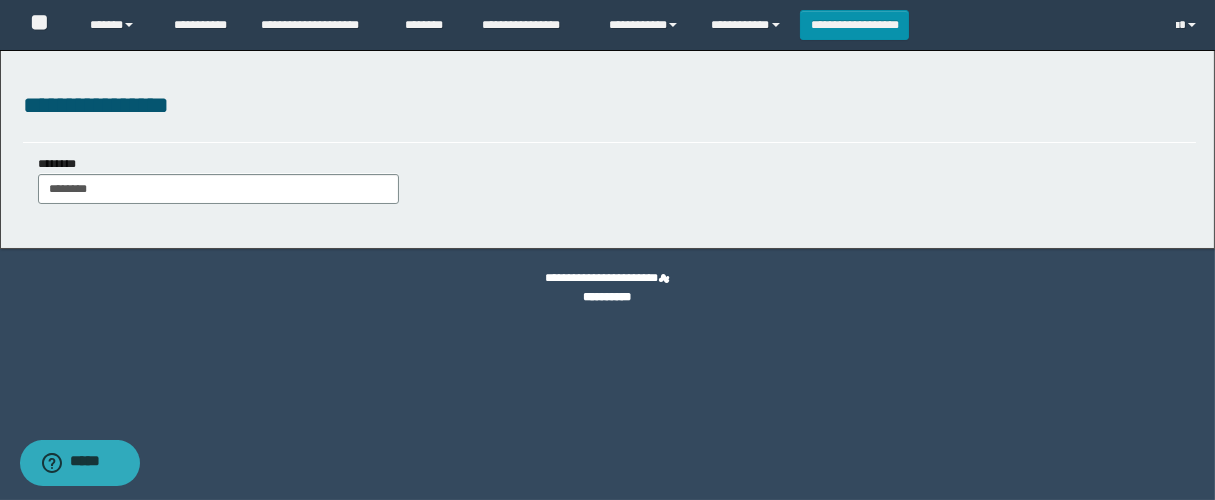 type on "********" 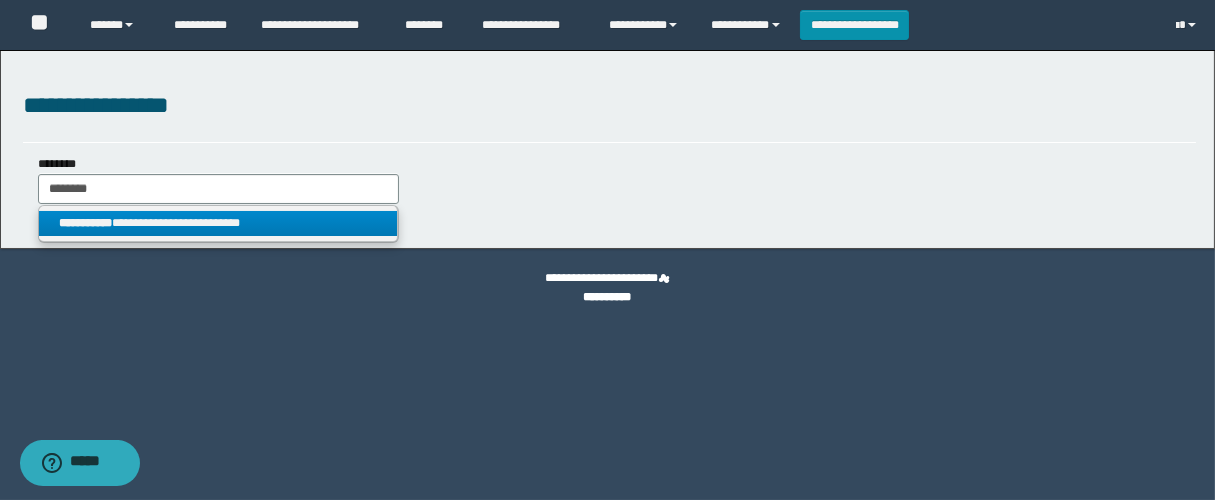 type on "********" 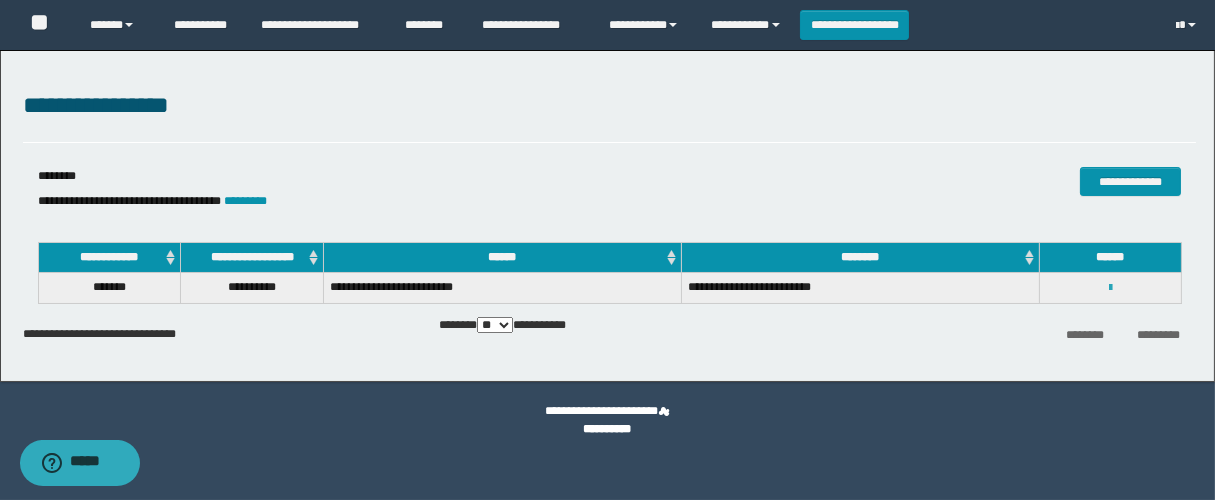click at bounding box center [1110, 288] 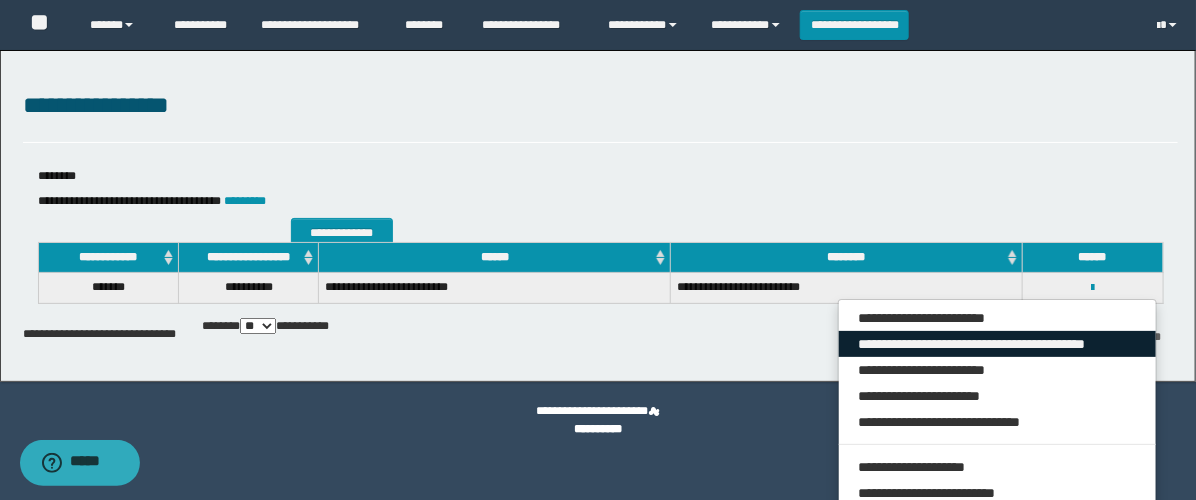 click on "**********" at bounding box center [997, 344] 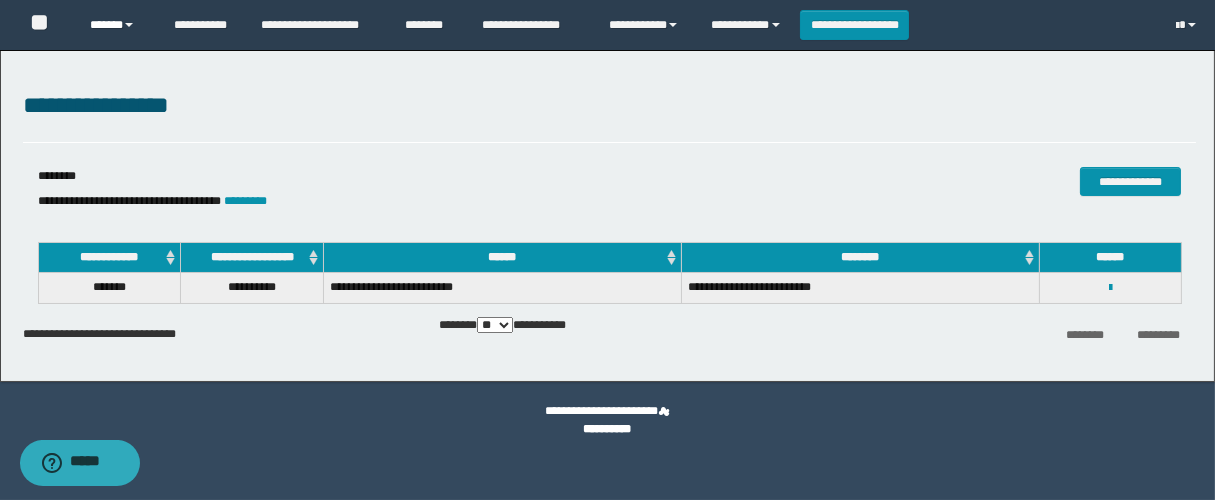 click on "******" at bounding box center [116, 25] 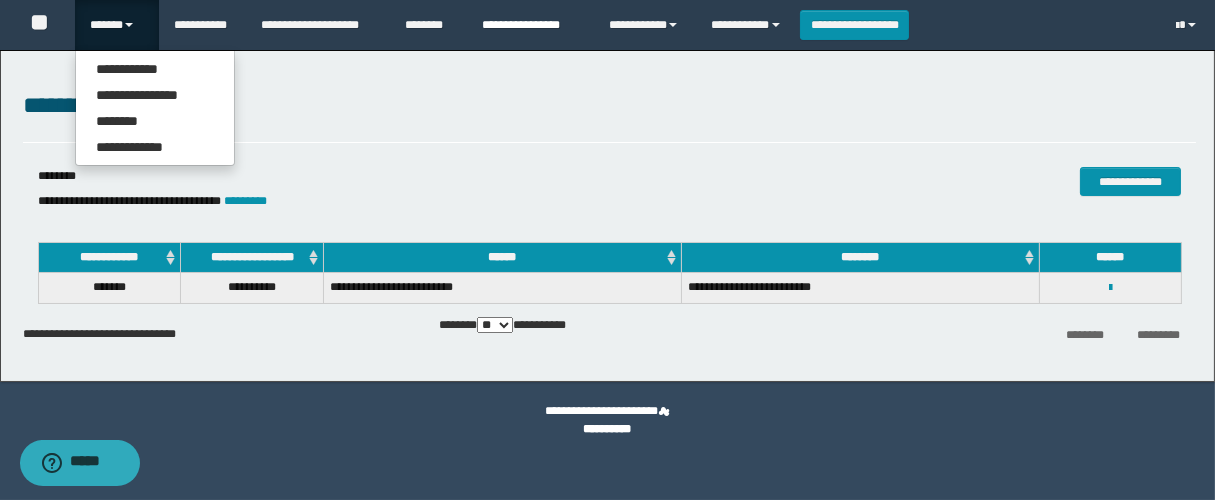 click on "**********" at bounding box center (530, 25) 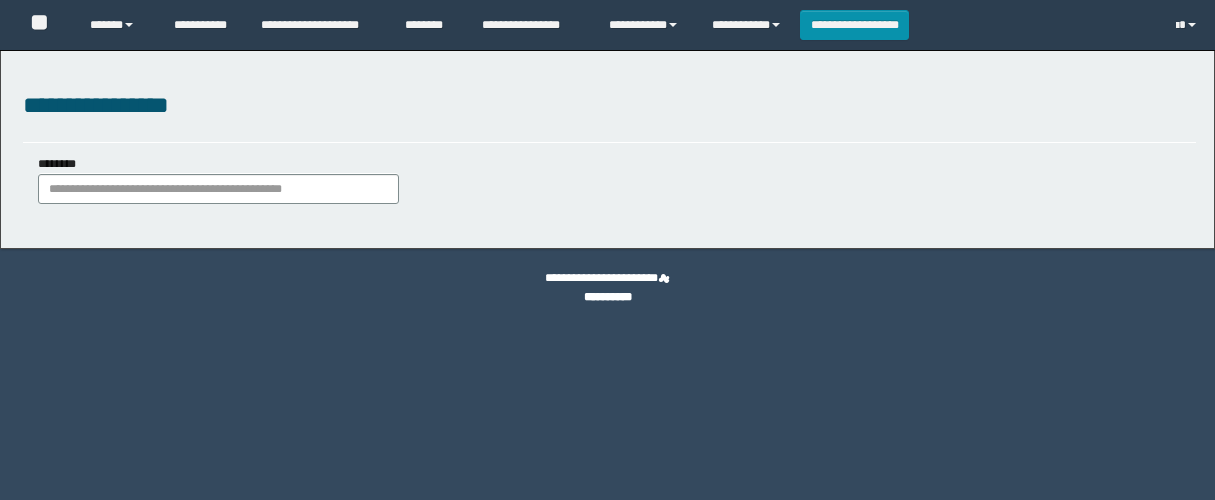 scroll, scrollTop: 0, scrollLeft: 0, axis: both 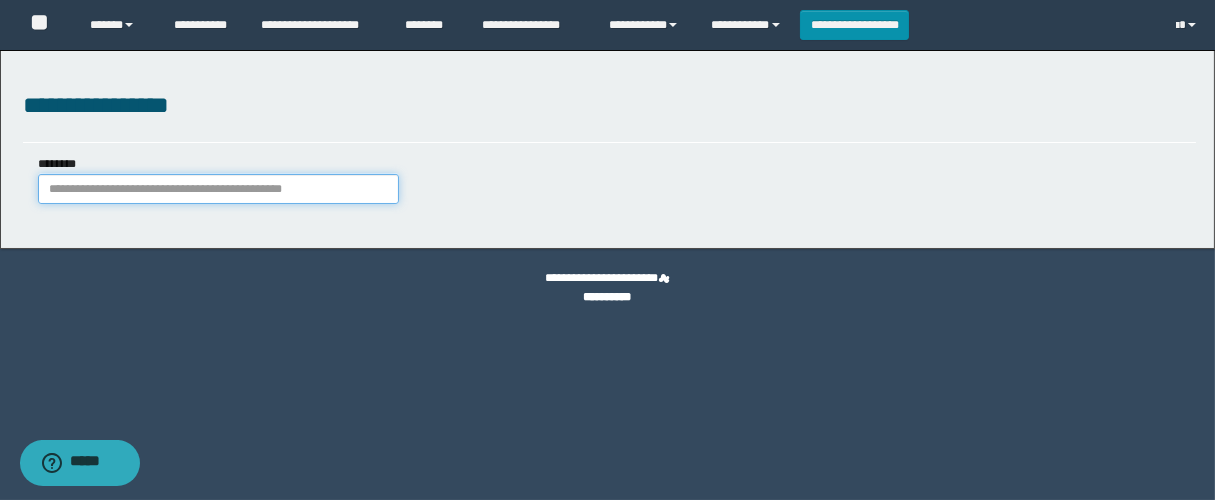 click on "********" at bounding box center (218, 189) 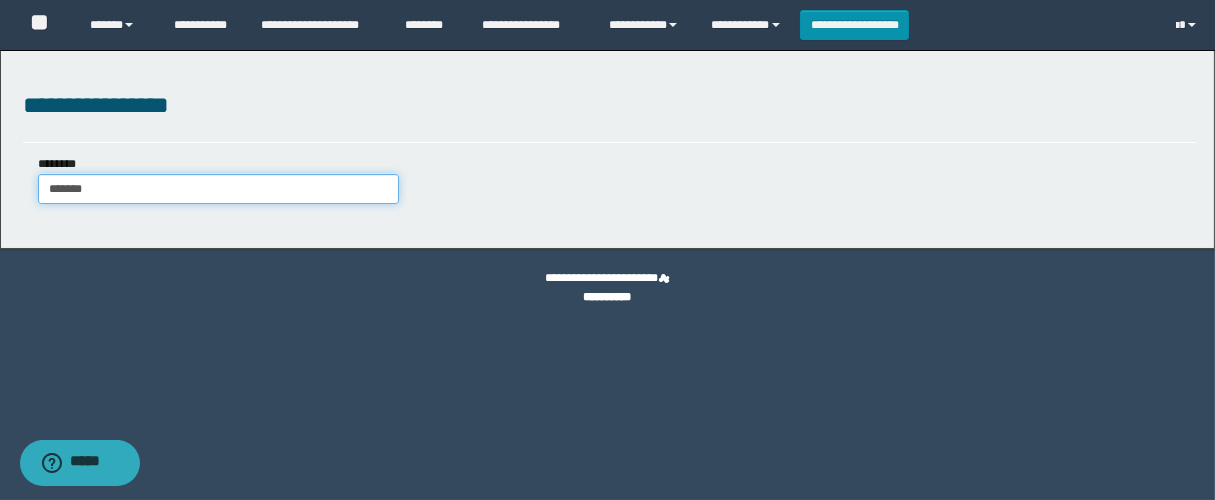 type on "********" 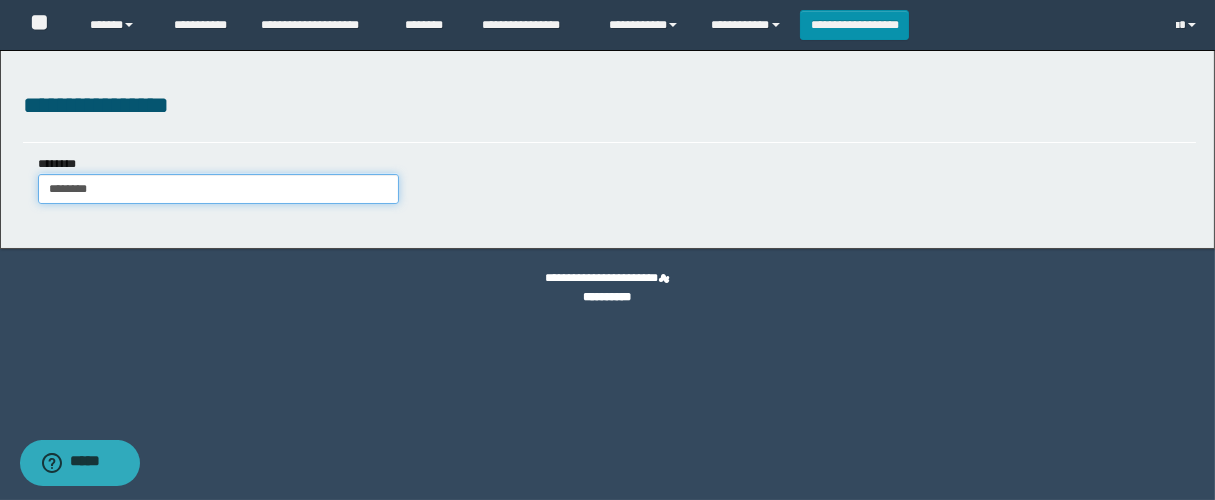 type on "********" 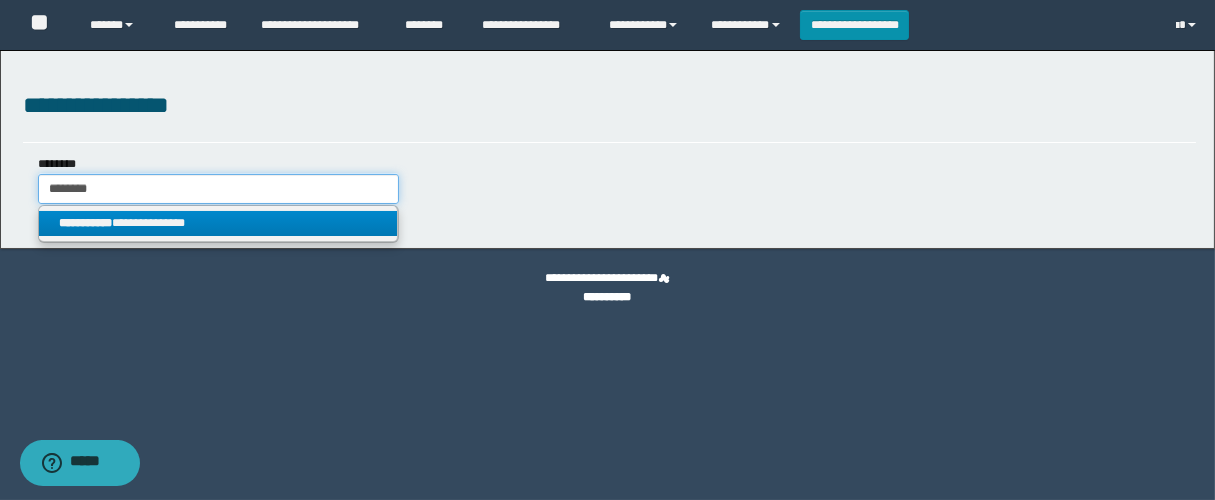 type on "********" 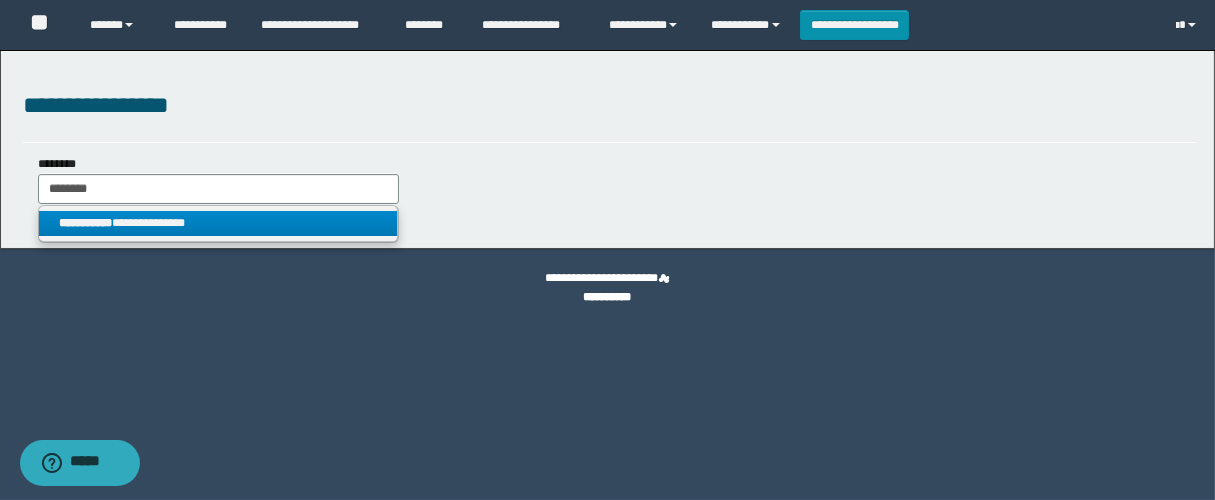 click on "**********" at bounding box center [218, 223] 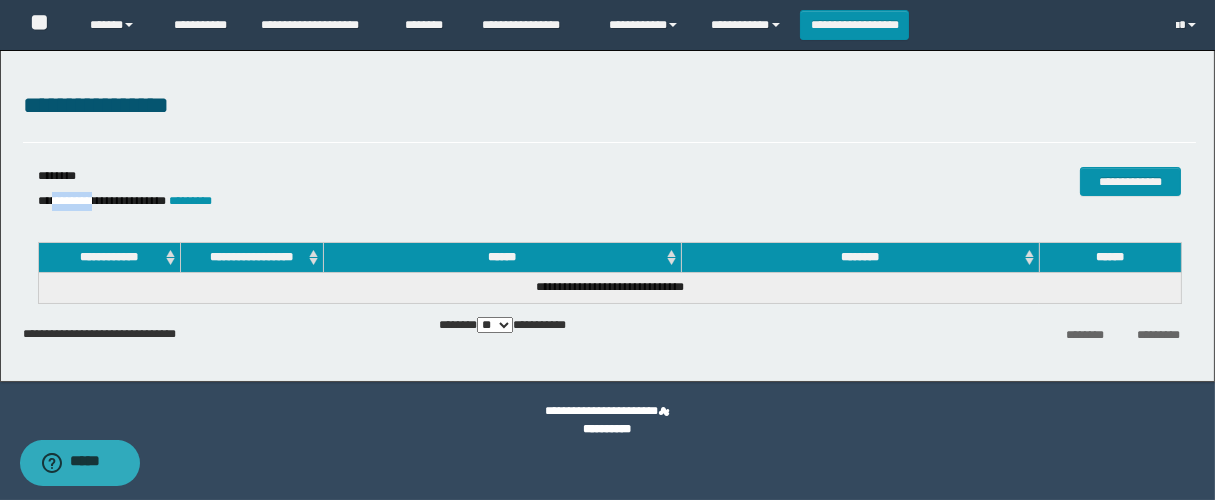 drag, startPoint x: 104, startPoint y: 206, endPoint x: 55, endPoint y: 209, distance: 49.09175 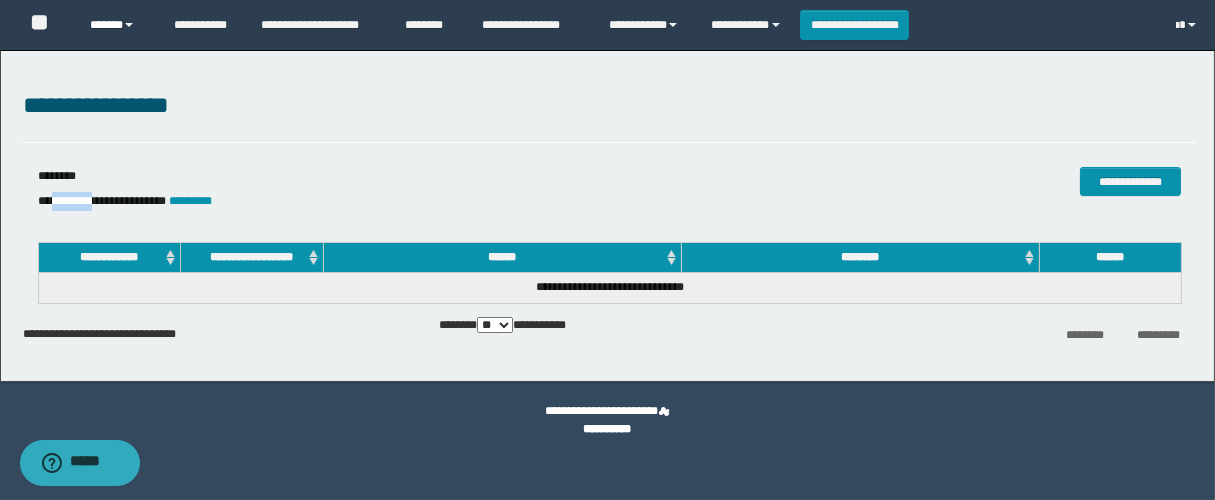 click on "******" at bounding box center [116, 25] 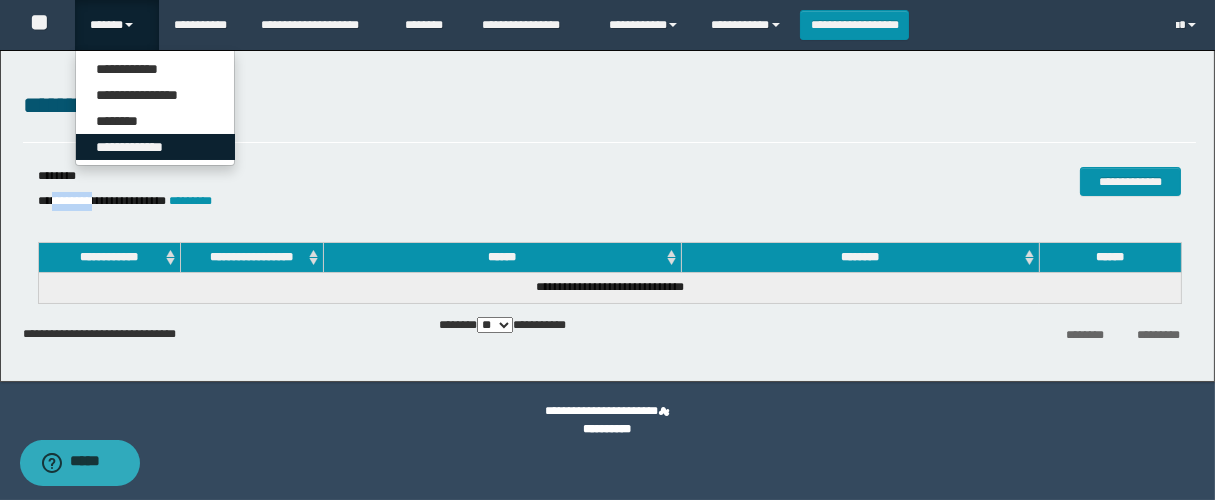 click on "**********" at bounding box center (155, 147) 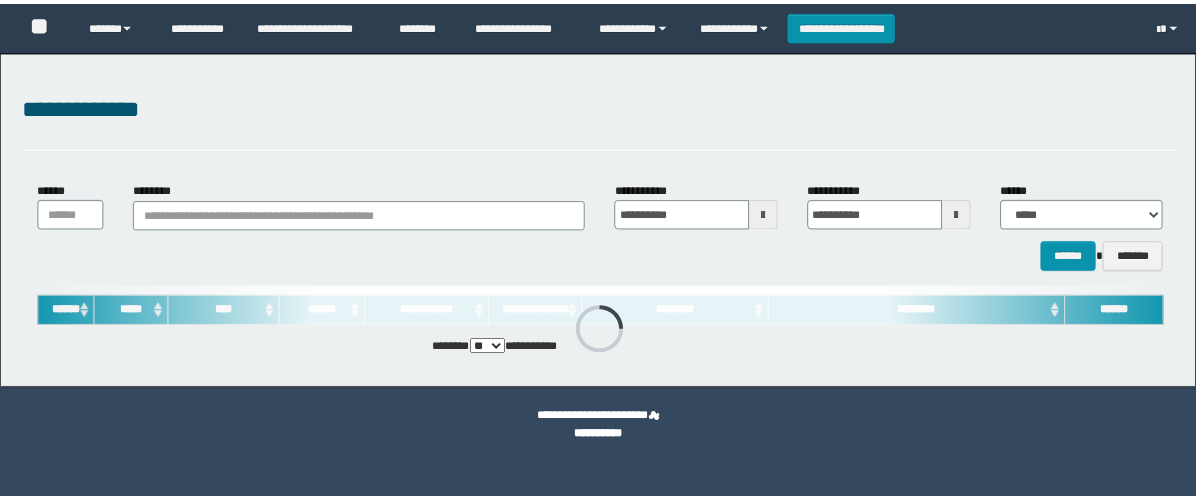 scroll, scrollTop: 0, scrollLeft: 0, axis: both 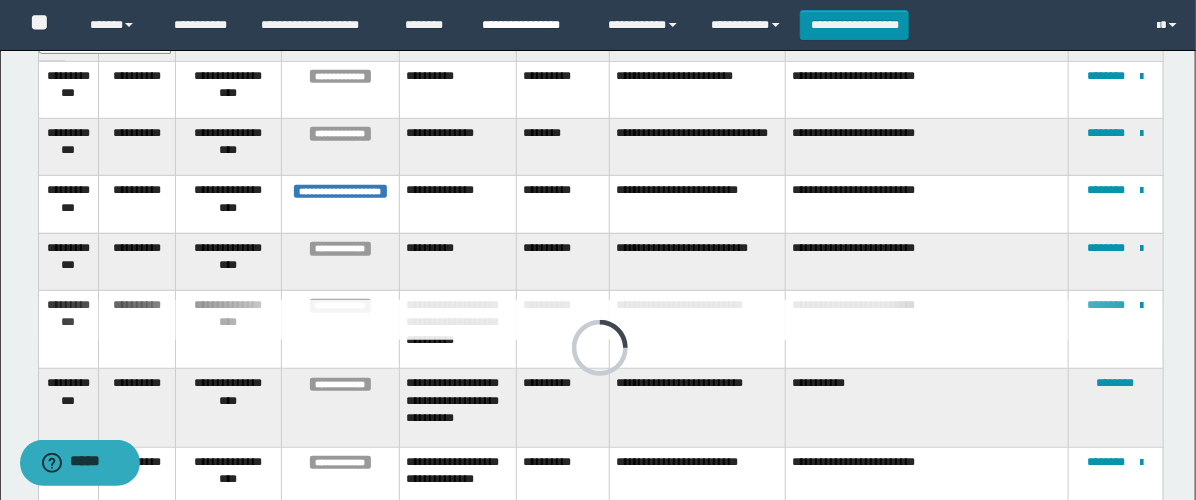 click on "**********" at bounding box center [530, 25] 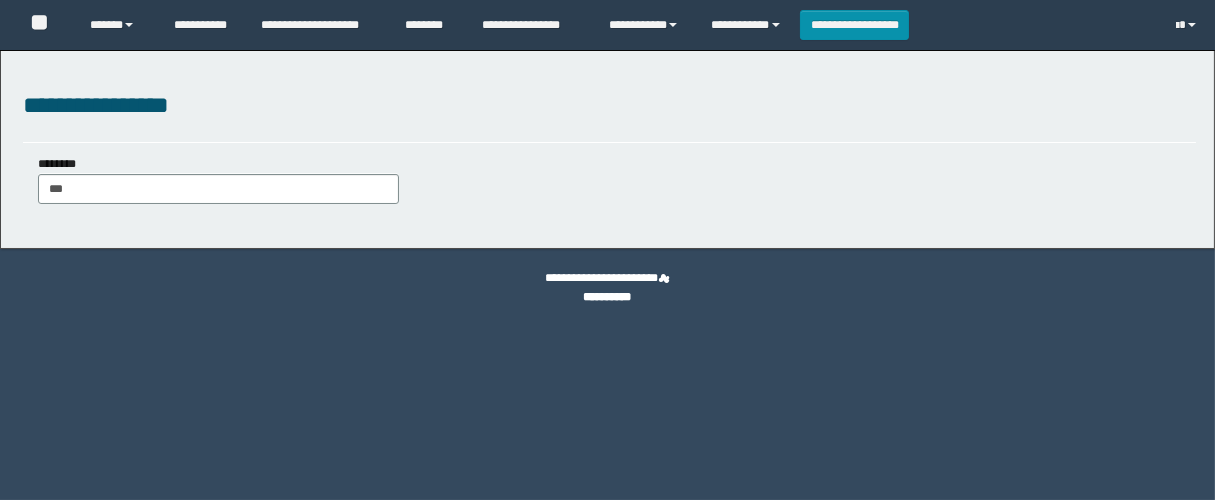 scroll, scrollTop: 0, scrollLeft: 0, axis: both 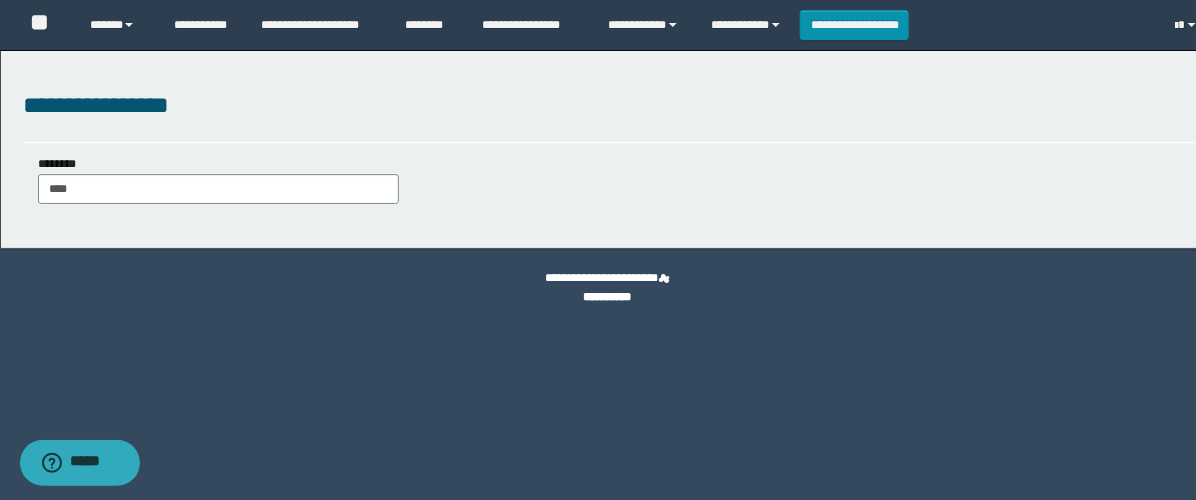 type on "****" 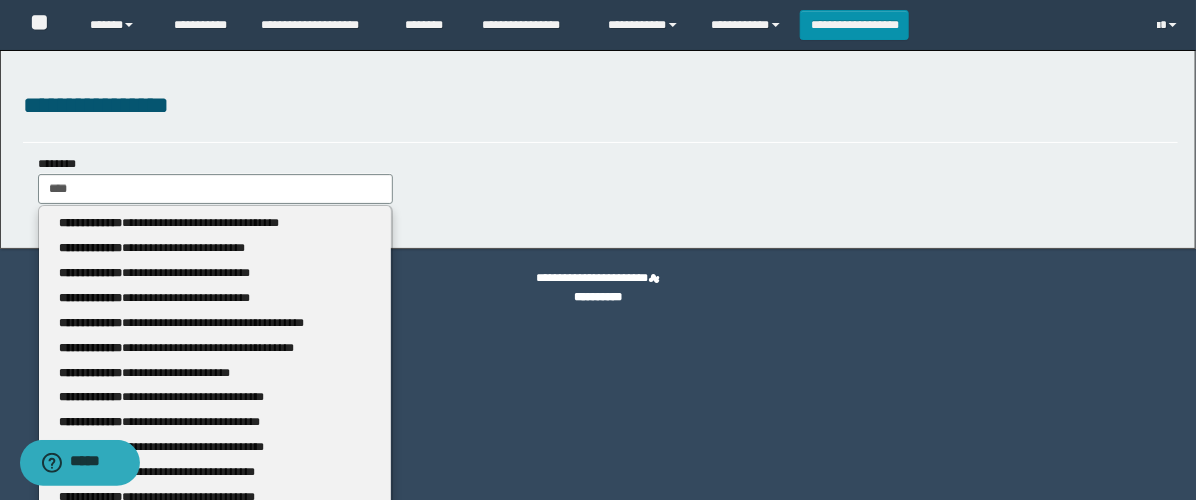 type 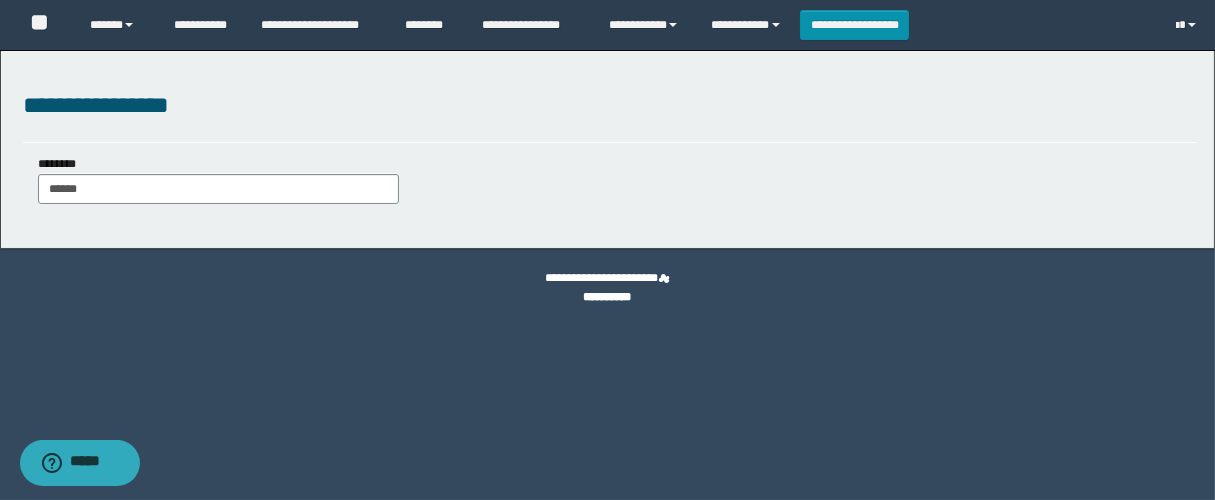 type on "*******" 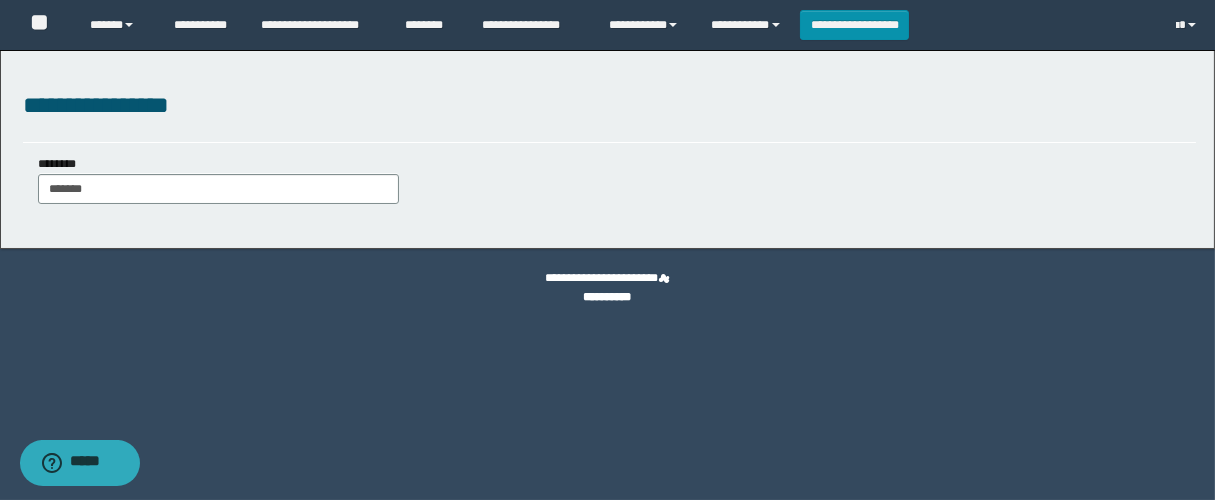 type on "*******" 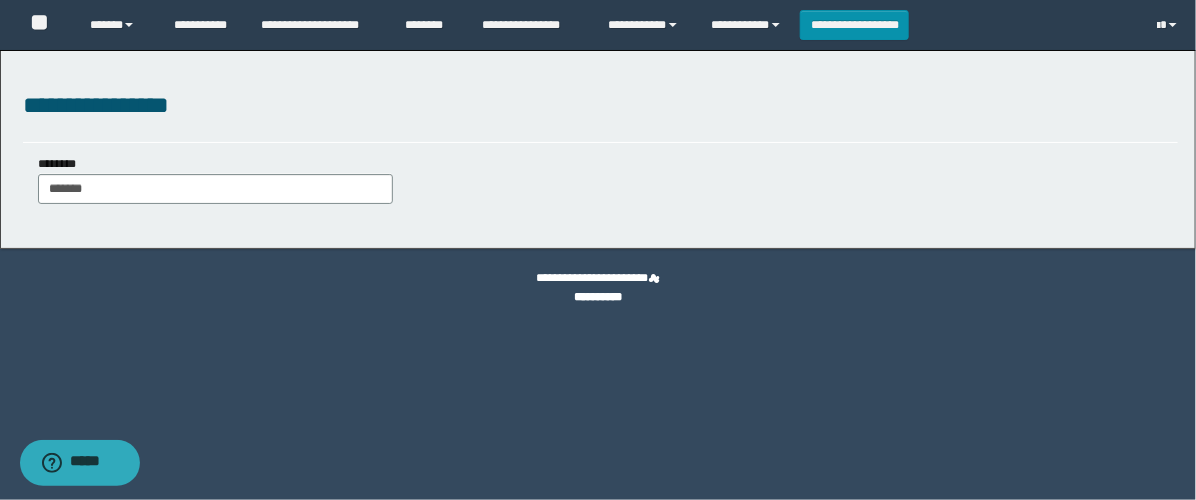 type 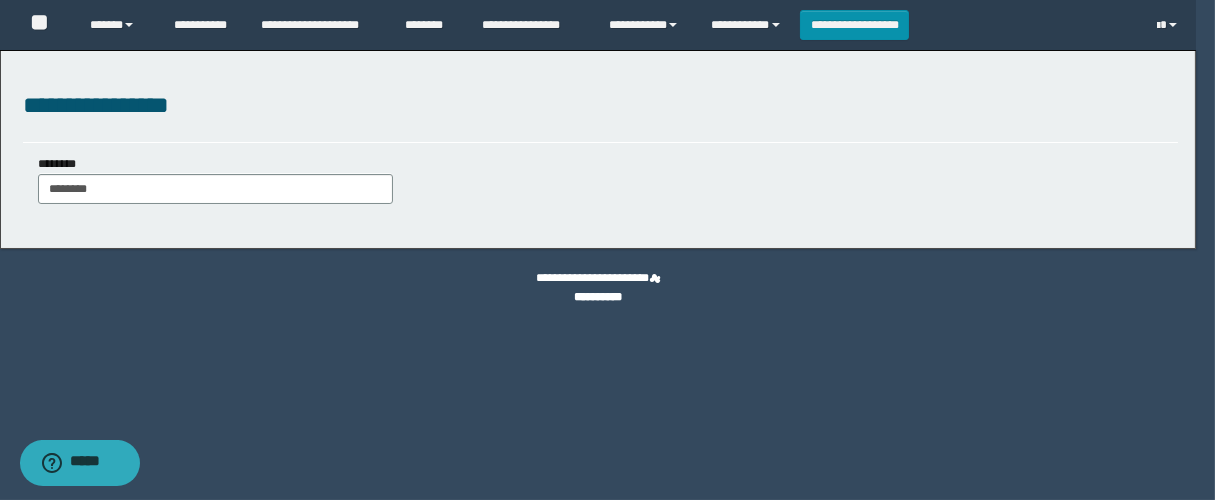 type on "*********" 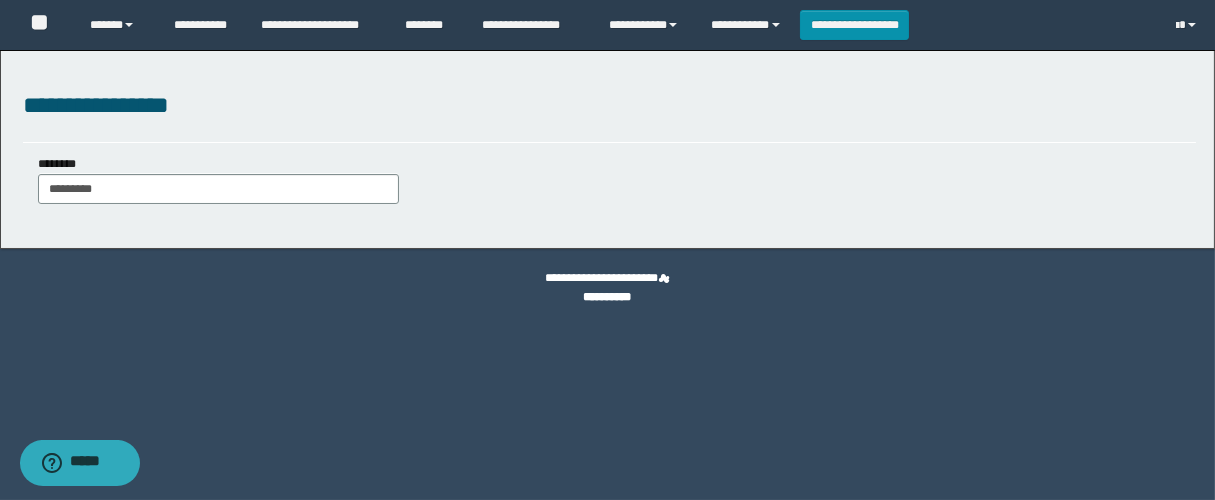 type on "*********" 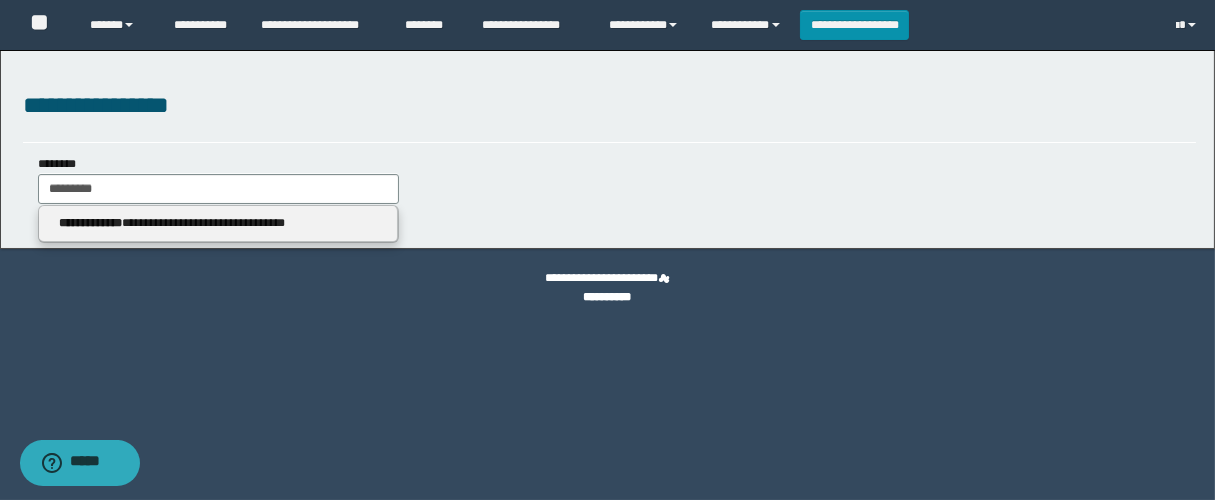 type 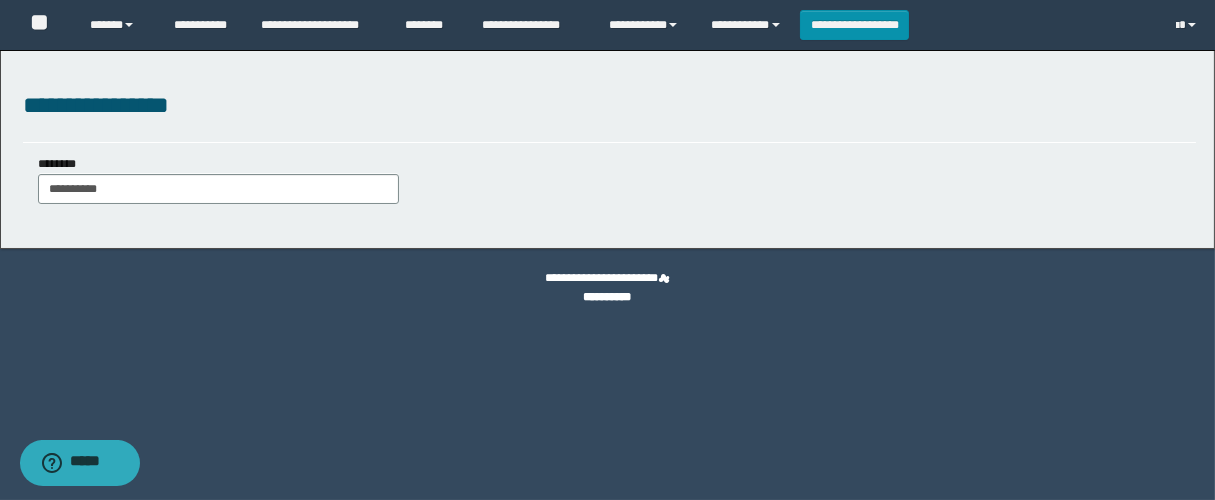 type on "**********" 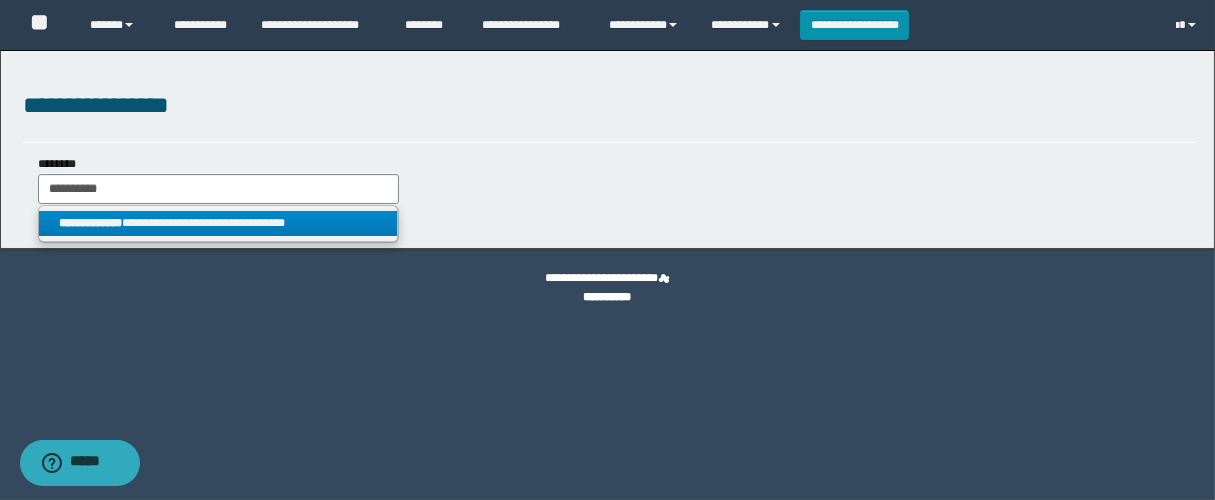 type on "**********" 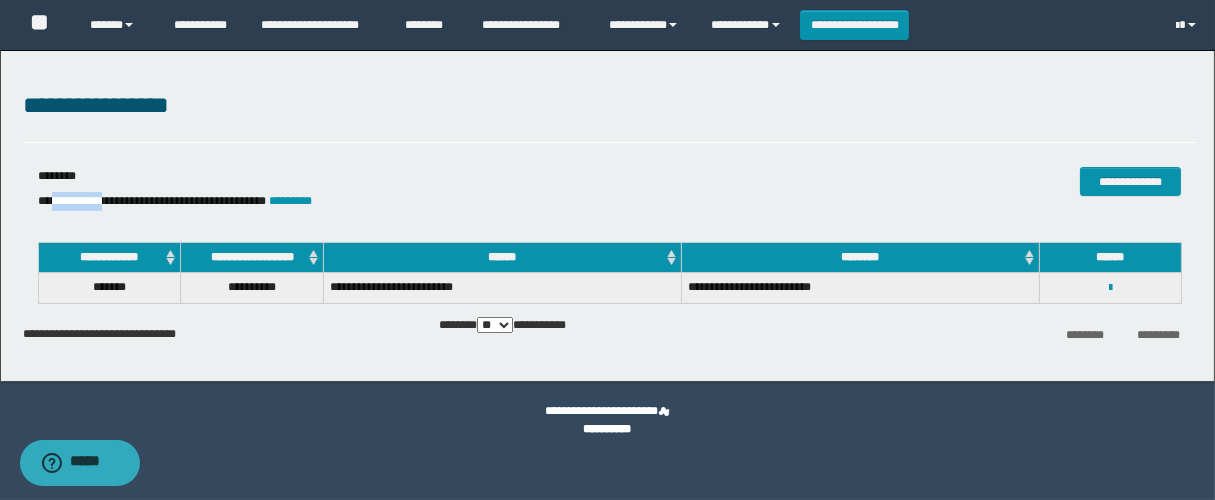 drag, startPoint x: 120, startPoint y: 204, endPoint x: 56, endPoint y: 204, distance: 64 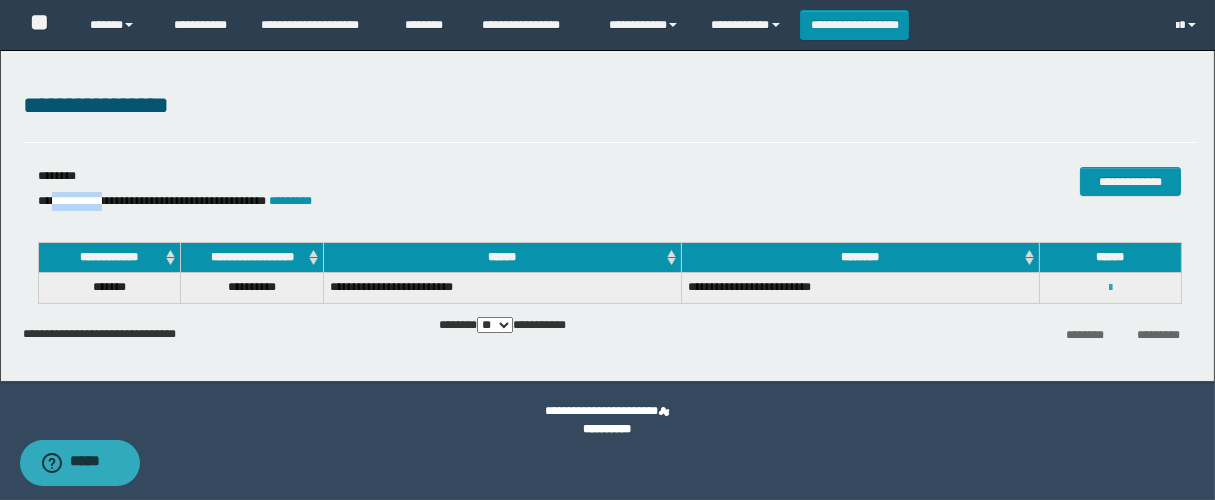 click at bounding box center (1110, 288) 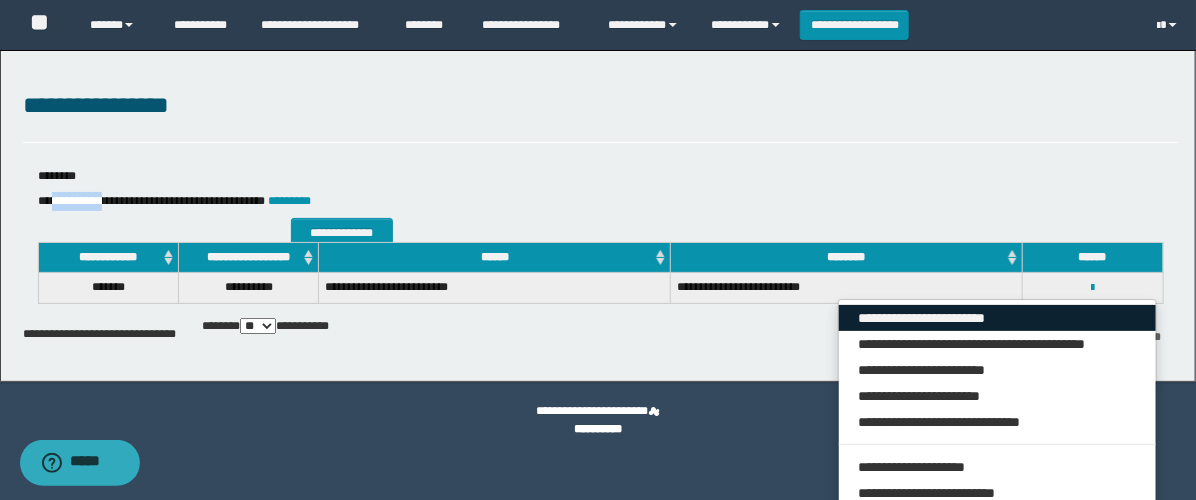 click on "**********" at bounding box center (997, 318) 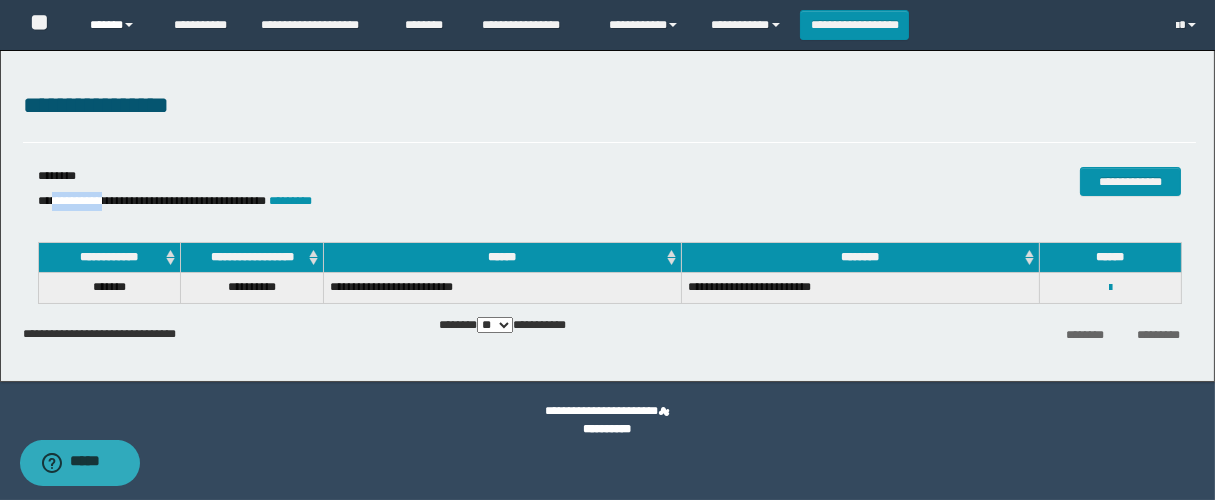 click on "******" at bounding box center [116, 25] 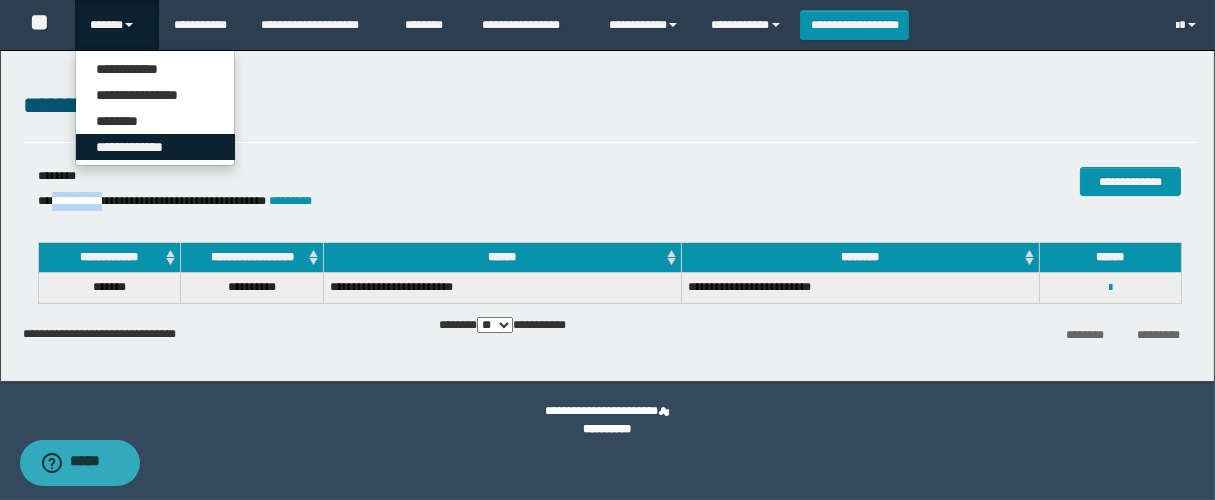 click on "**********" at bounding box center (155, 147) 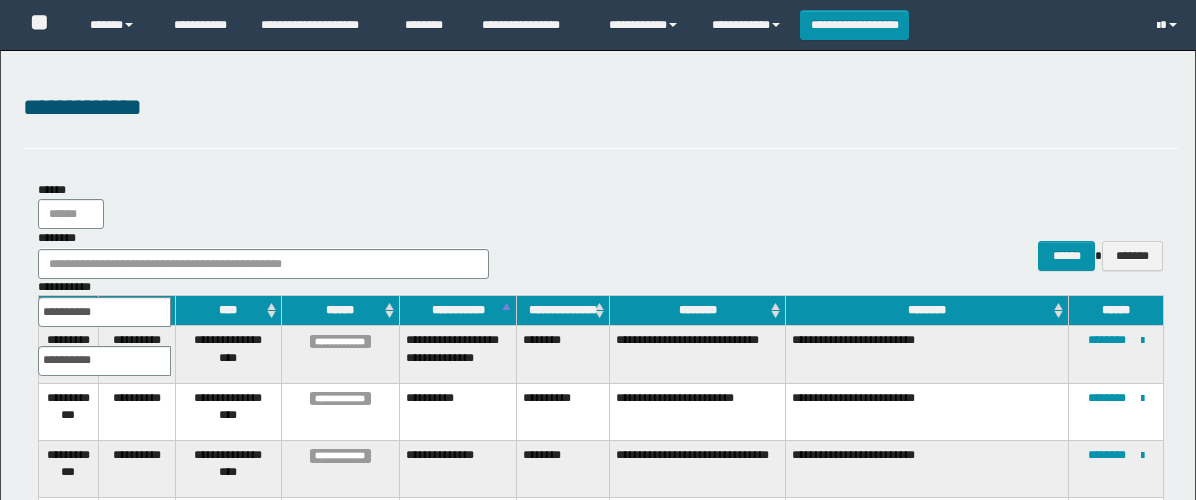 scroll, scrollTop: 0, scrollLeft: 0, axis: both 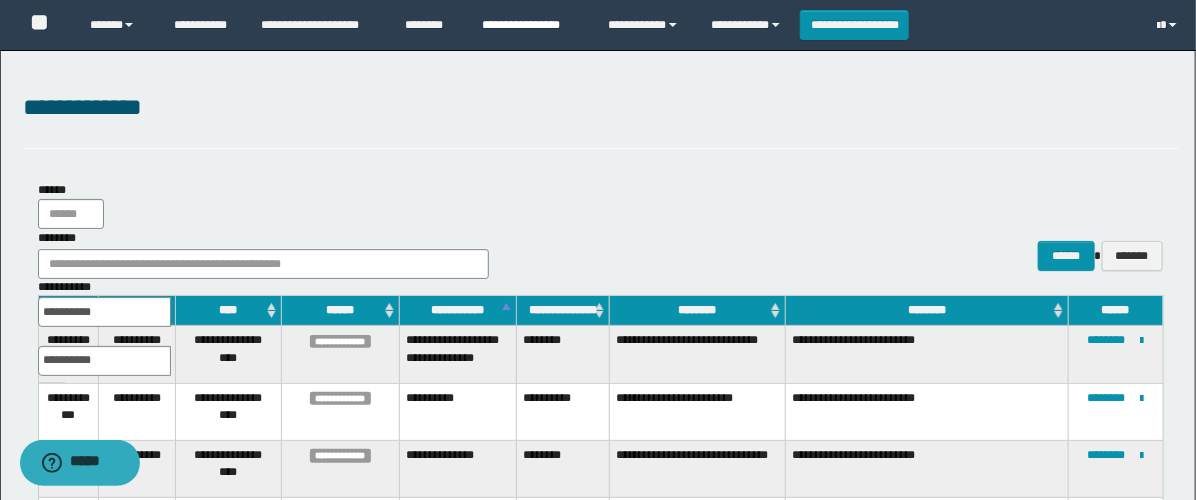 click on "**********" at bounding box center [530, 25] 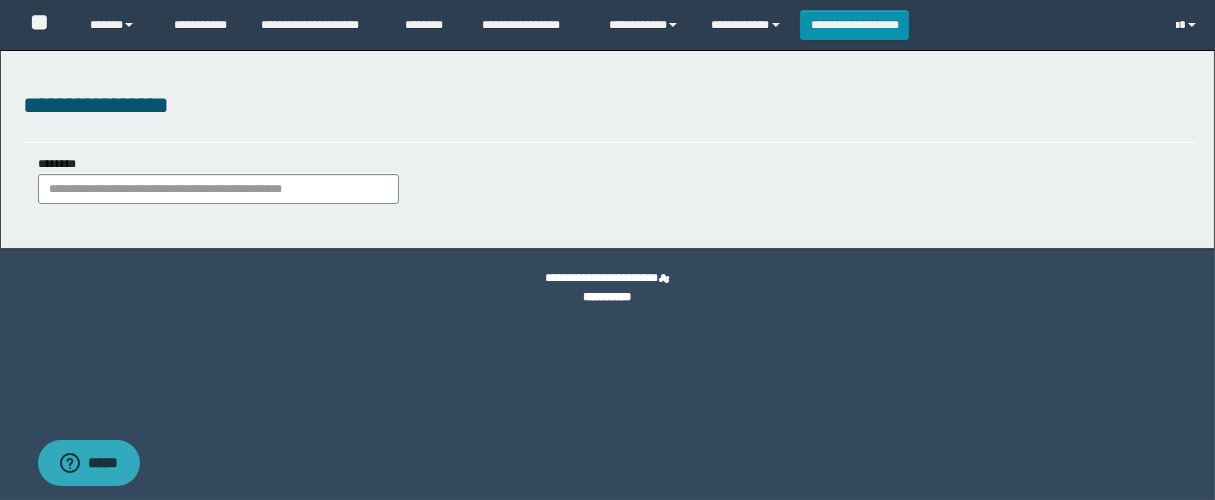 scroll, scrollTop: 0, scrollLeft: 0, axis: both 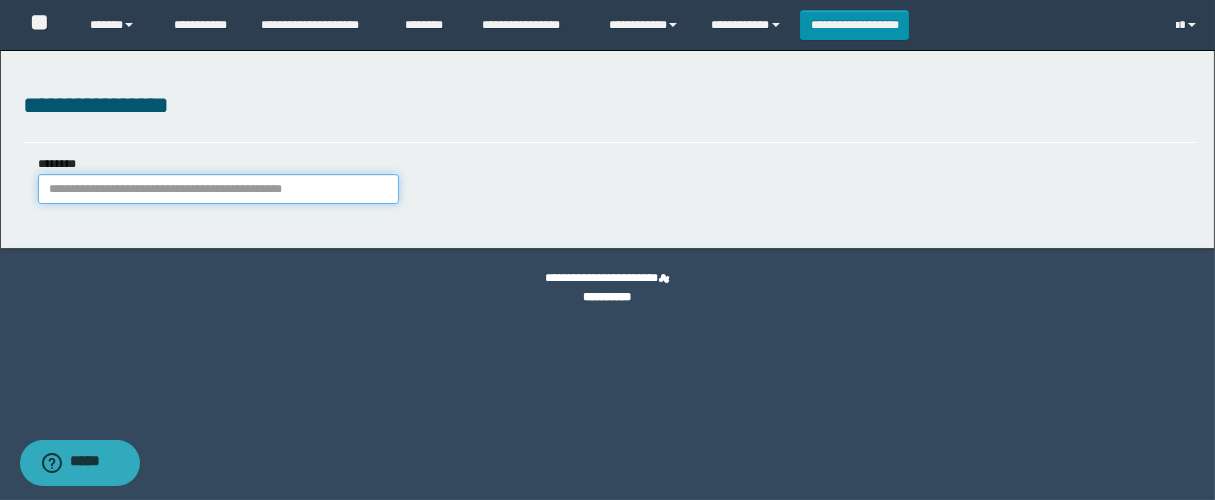 click on "********" at bounding box center (218, 189) 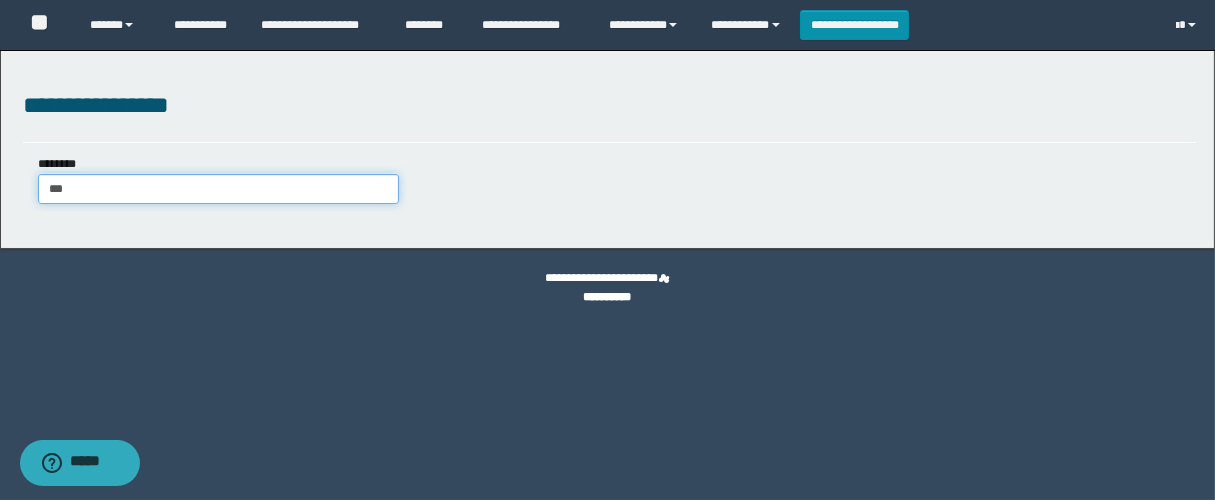 type on "****" 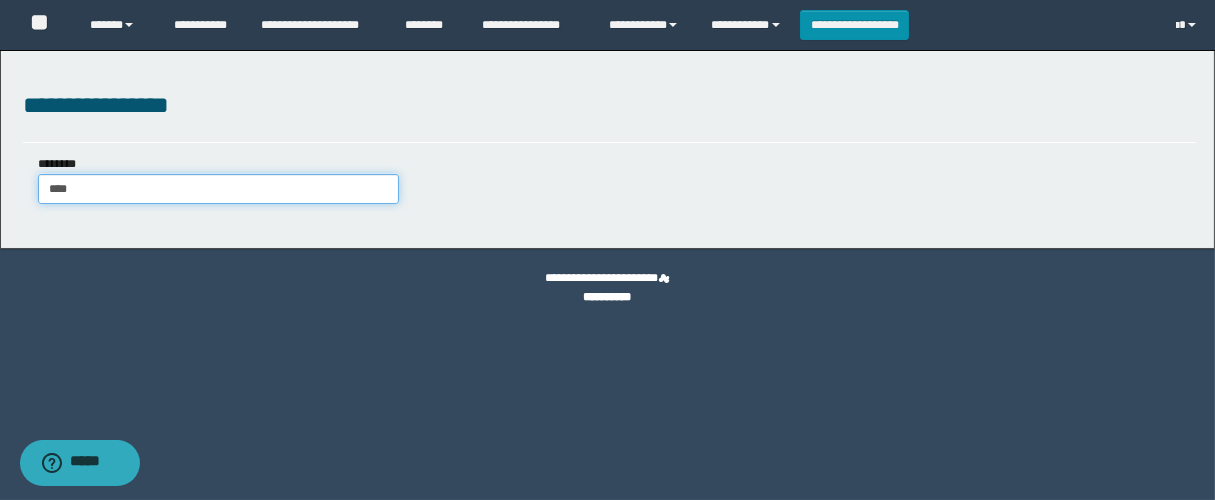 type on "****" 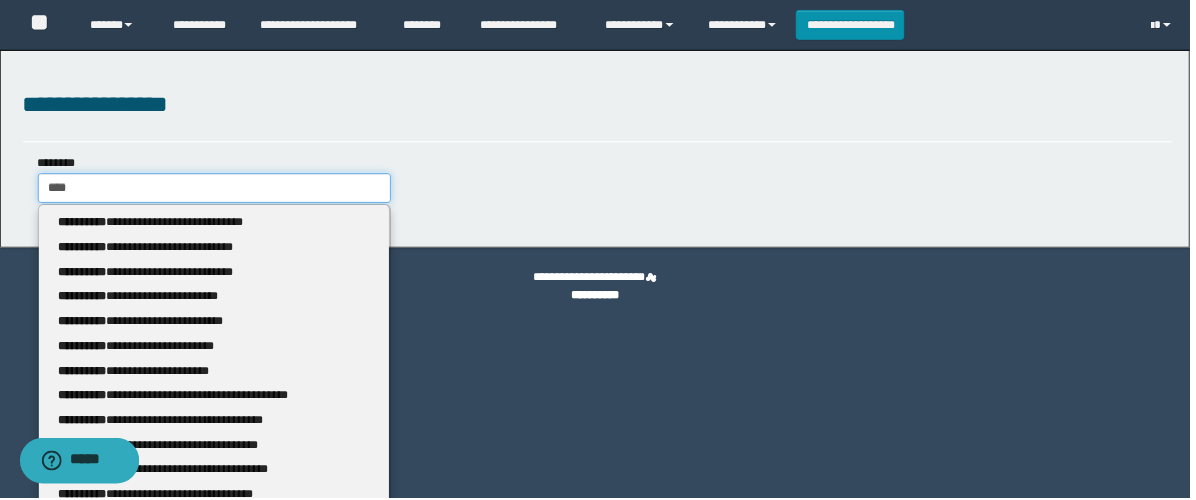 type 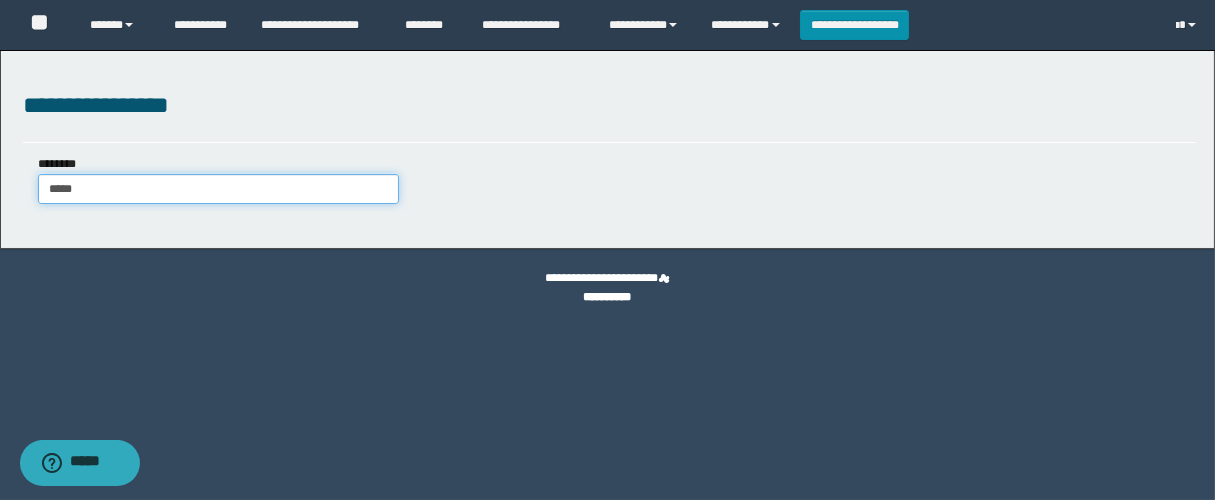 type 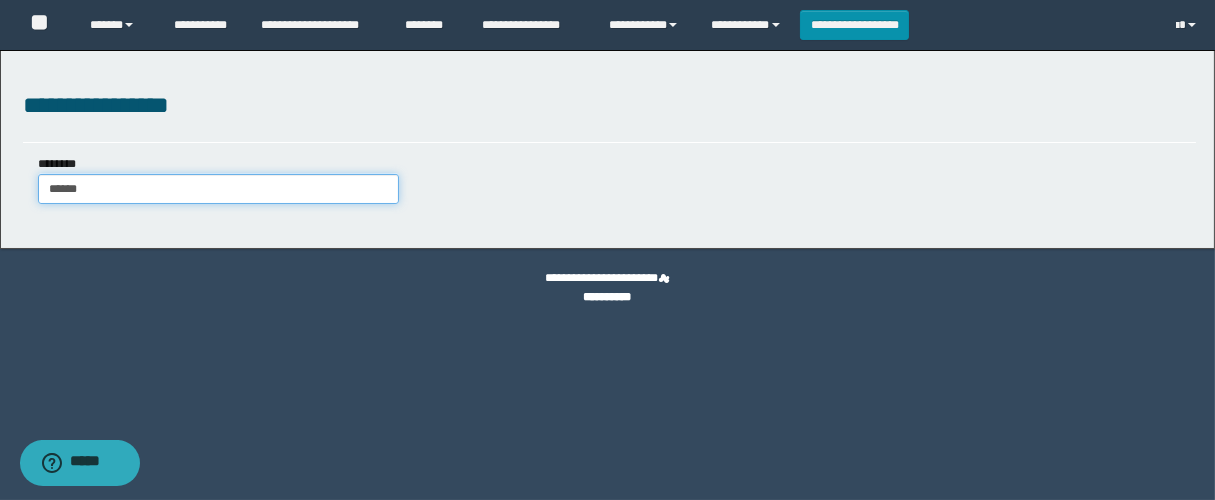 type on "*******" 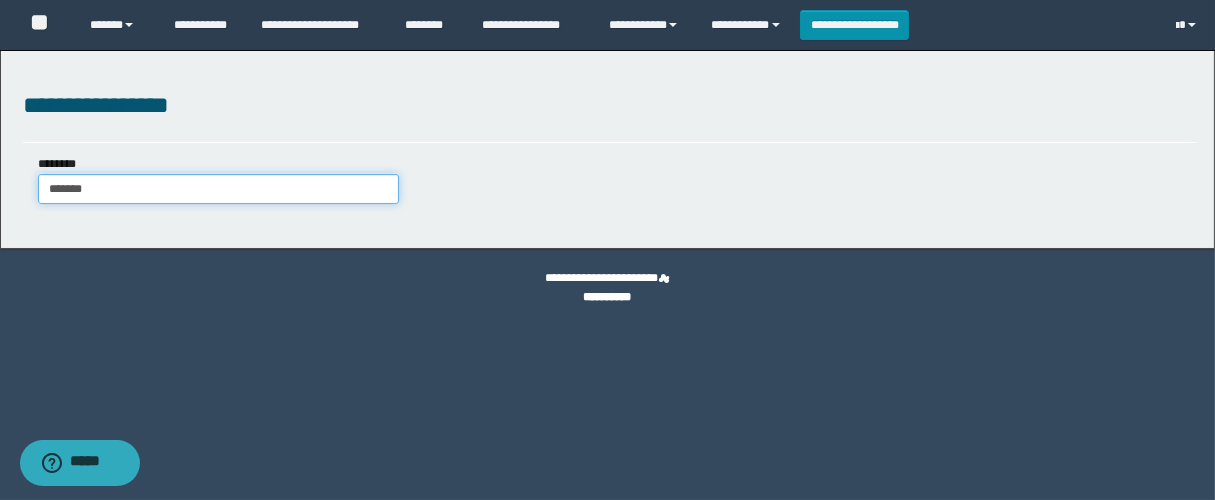 type on "*******" 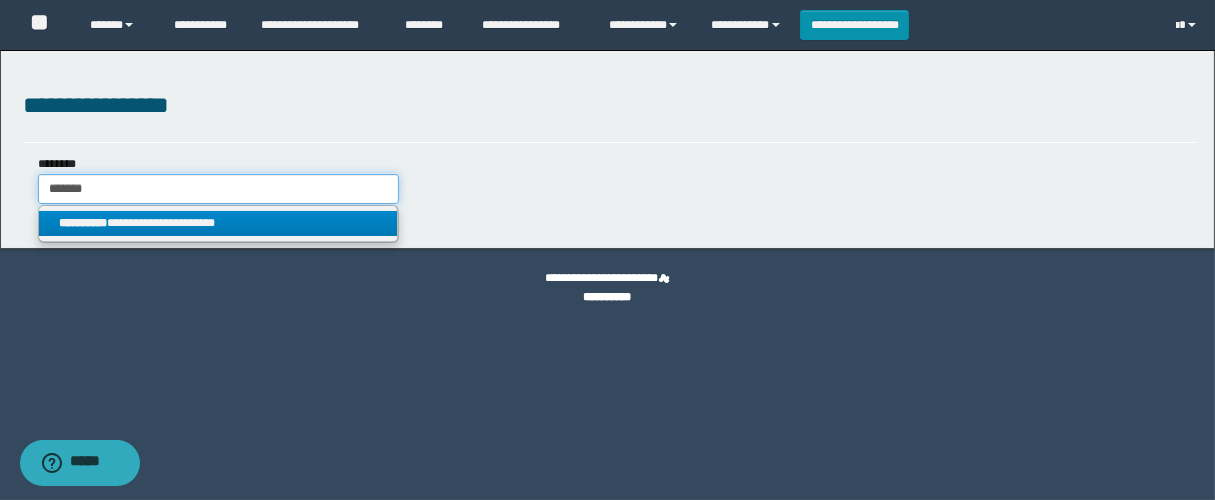 type on "*******" 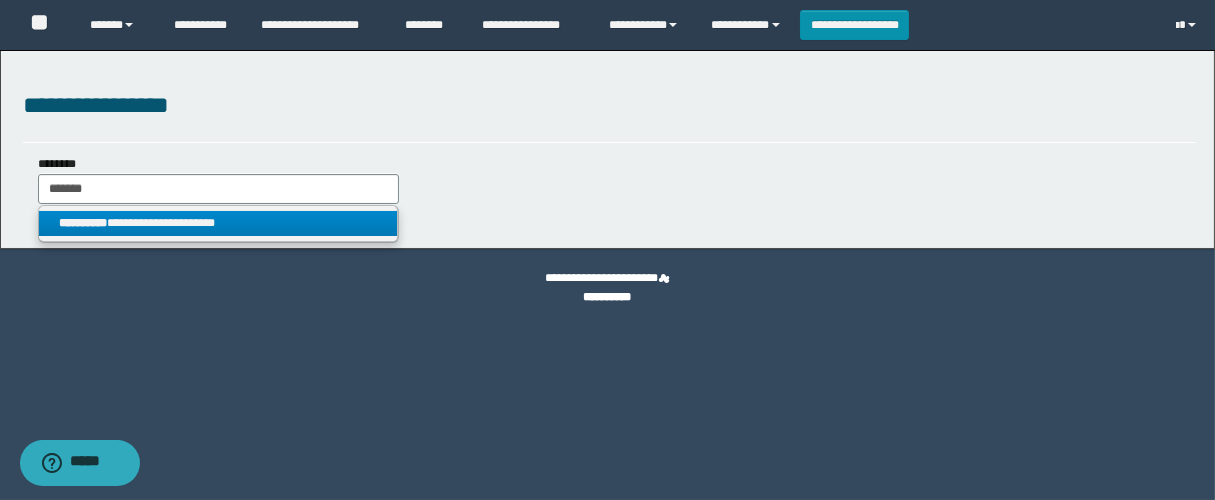 click on "**********" at bounding box center (218, 223) 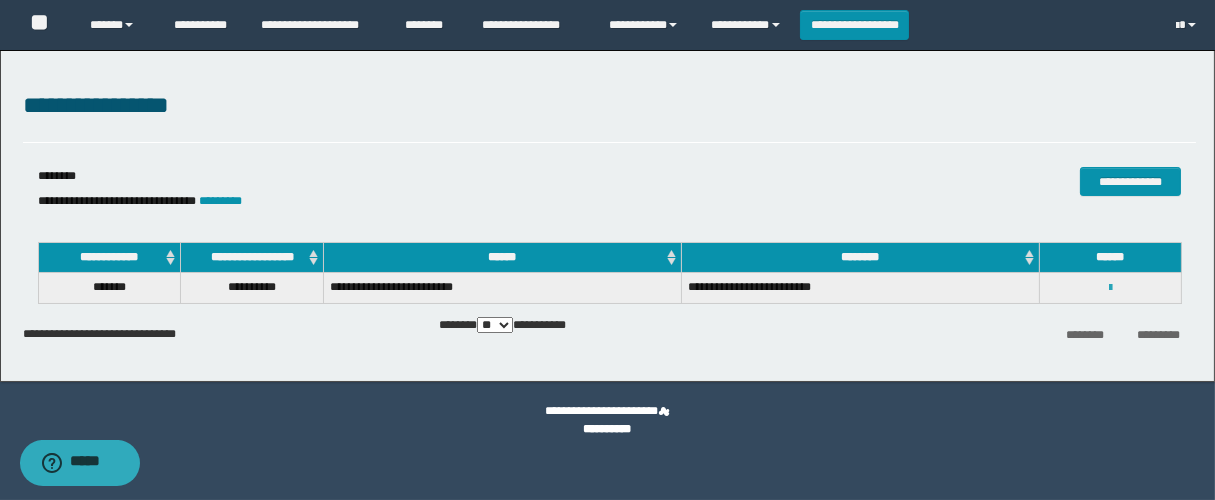 click at bounding box center [1110, 288] 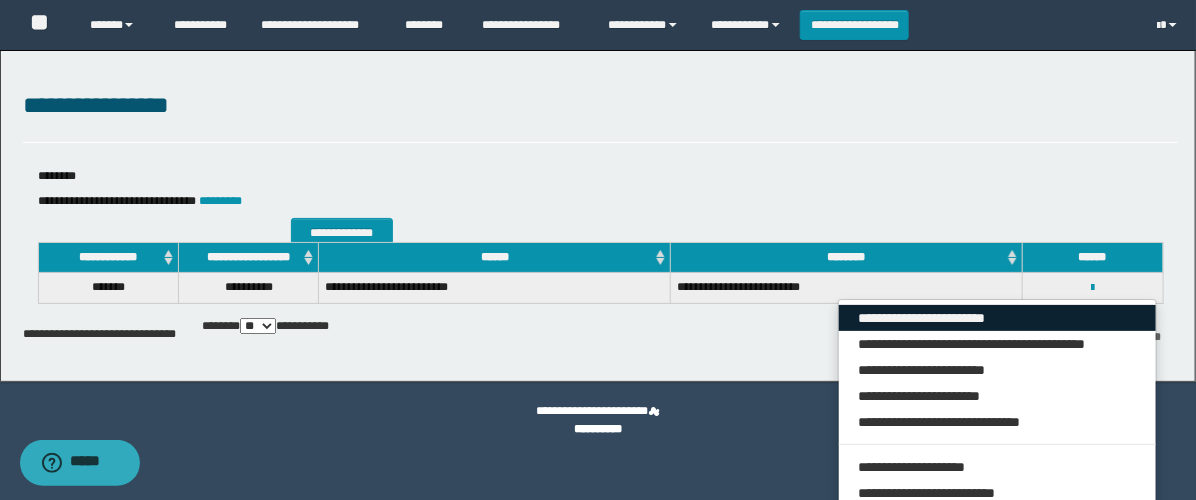 click on "**********" at bounding box center (997, 318) 